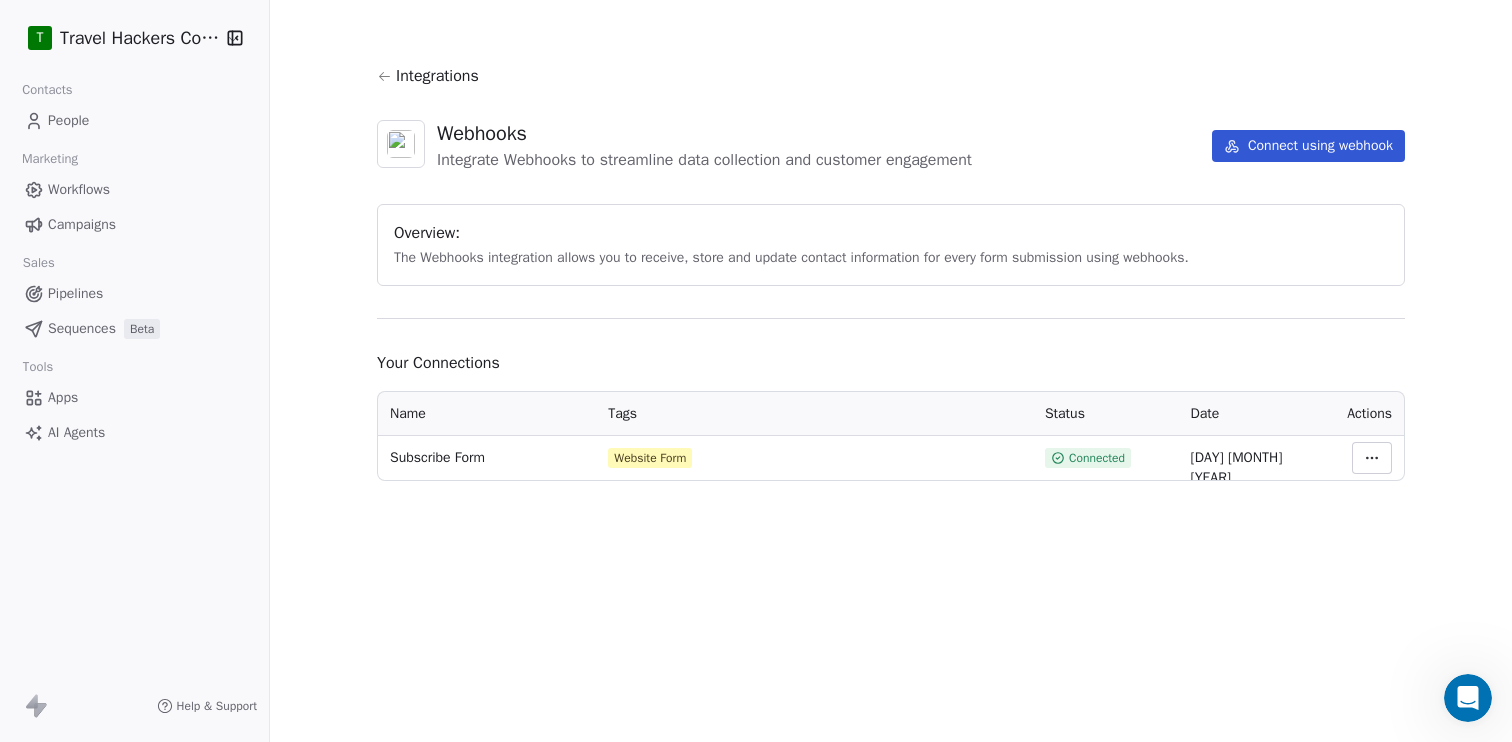 scroll, scrollTop: 0, scrollLeft: 0, axis: both 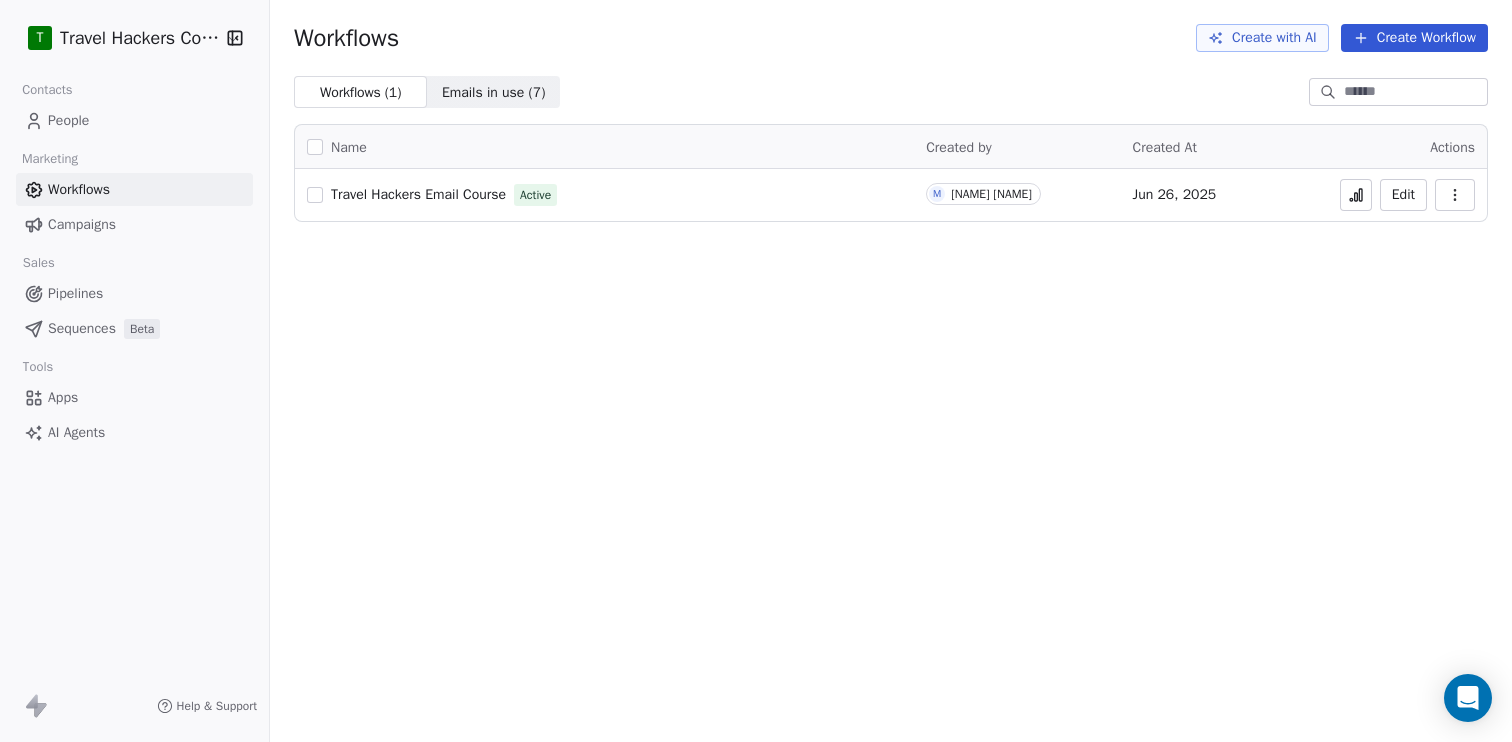 click on "Travel Hackers Email Course" at bounding box center (418, 194) 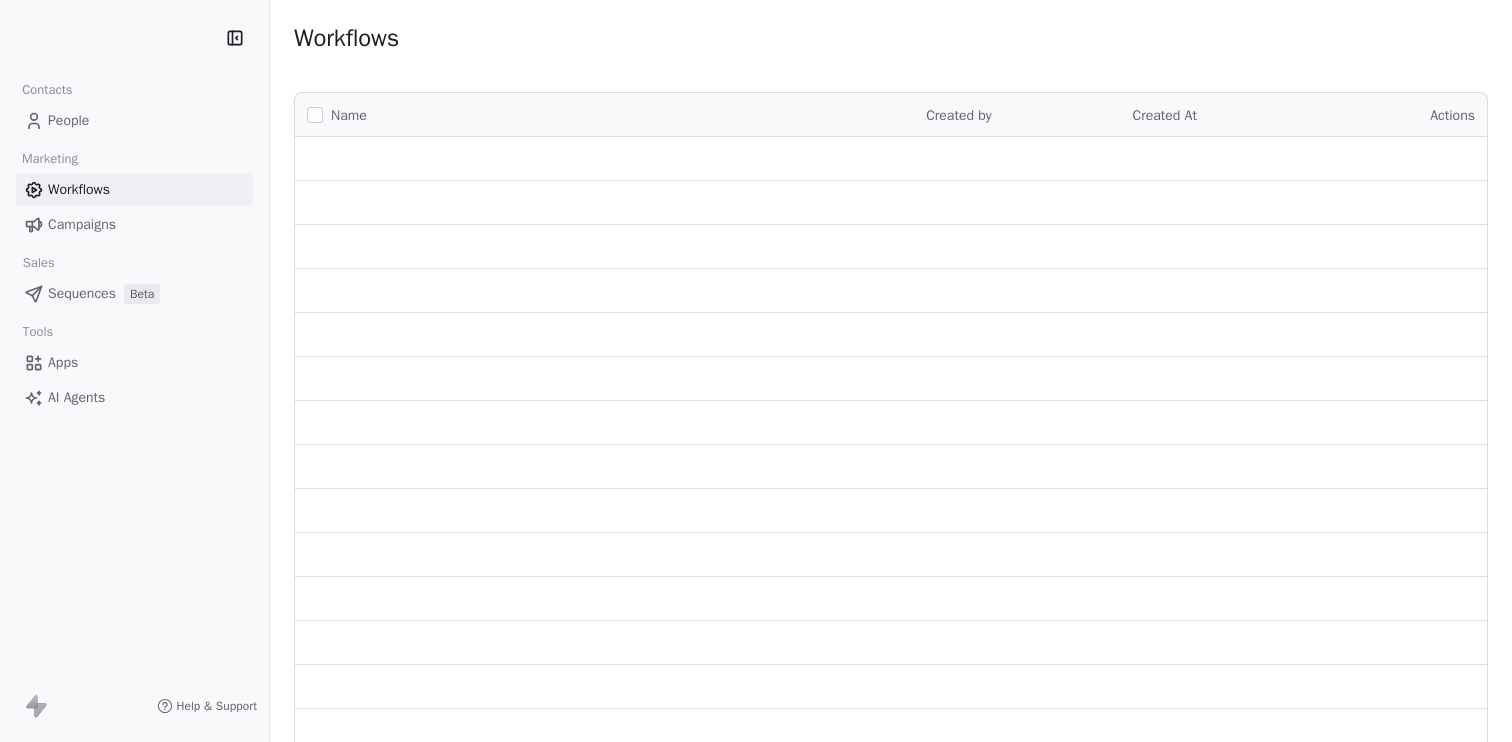 scroll, scrollTop: 0, scrollLeft: 0, axis: both 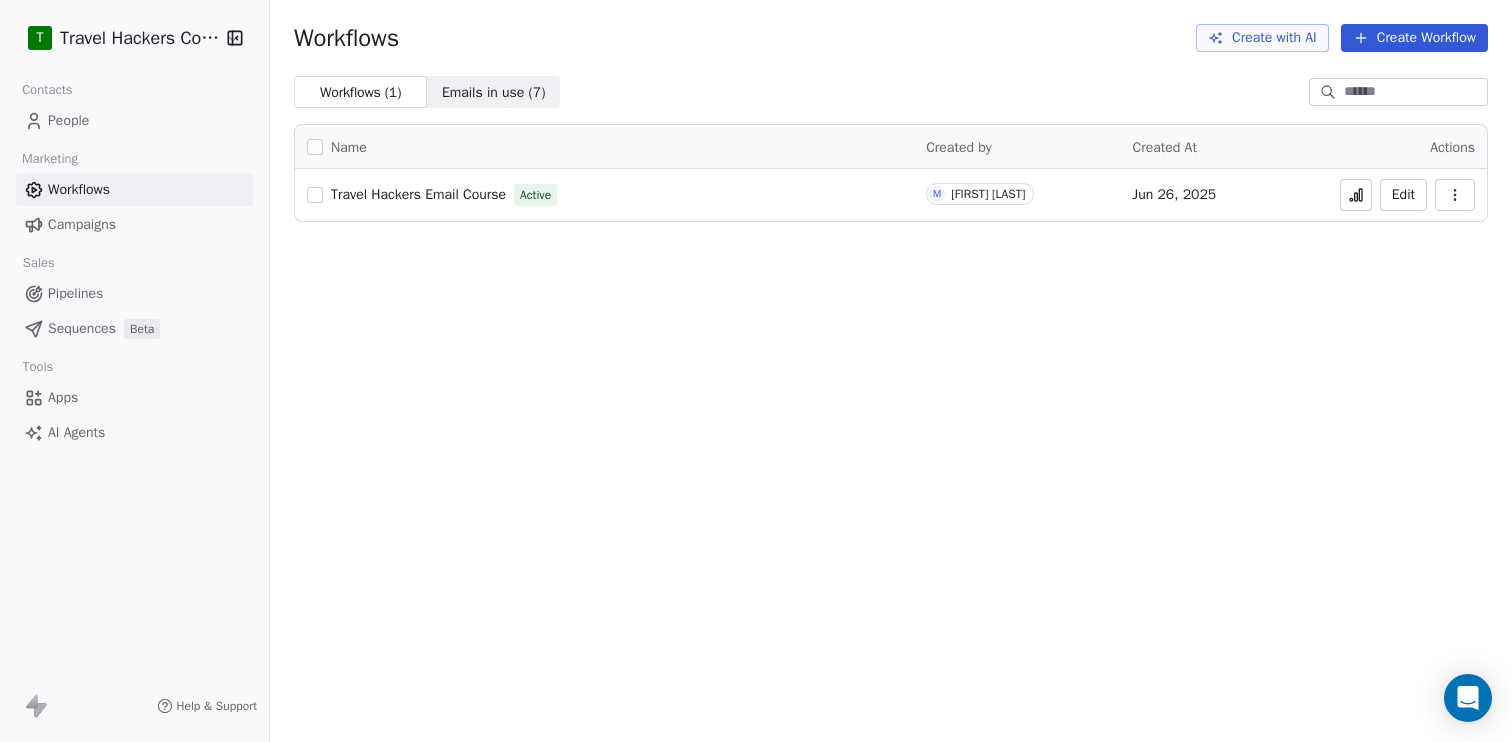 click on "Travel Hackers Email Course" at bounding box center [418, 194] 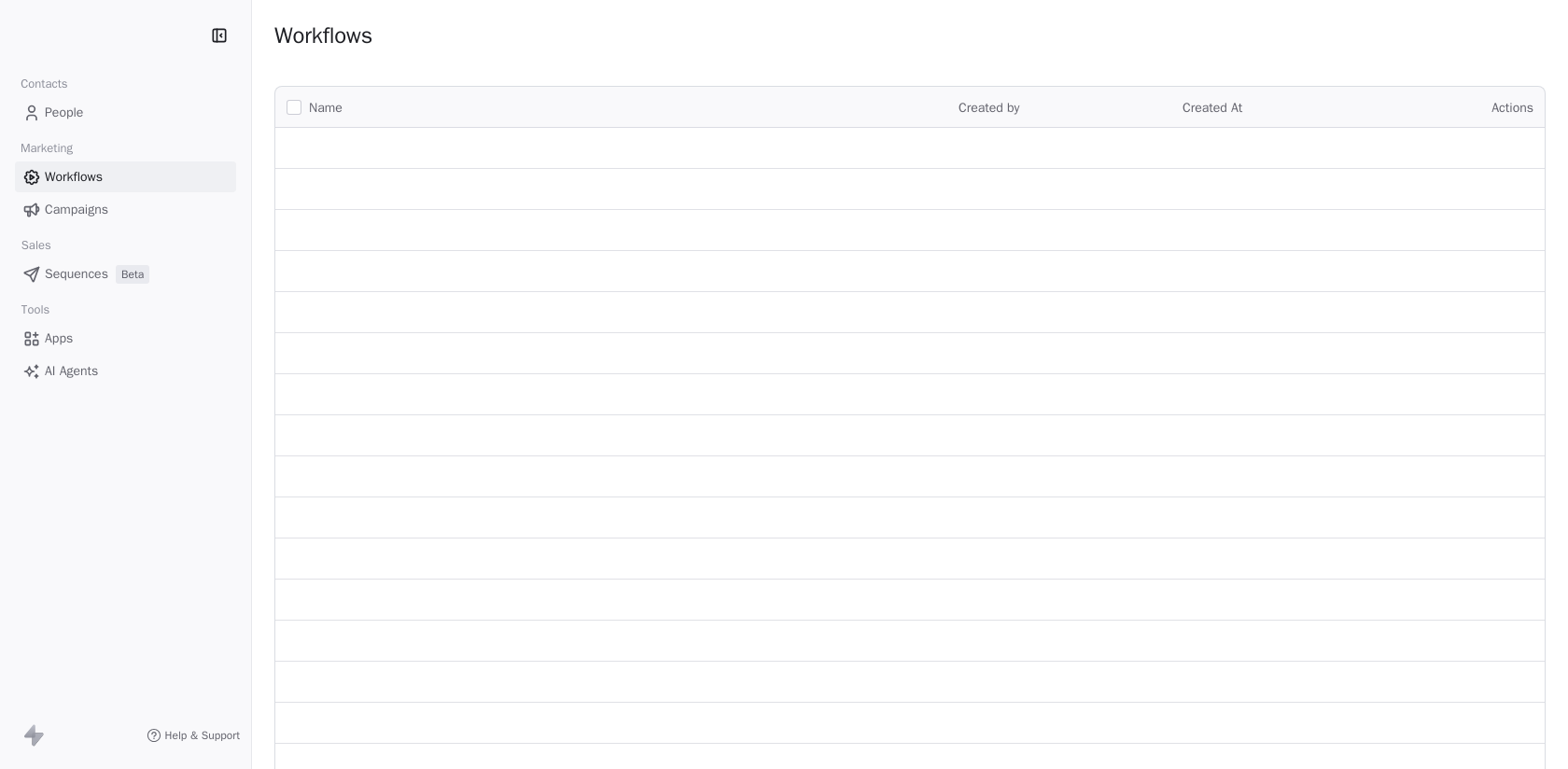 scroll, scrollTop: 0, scrollLeft: 0, axis: both 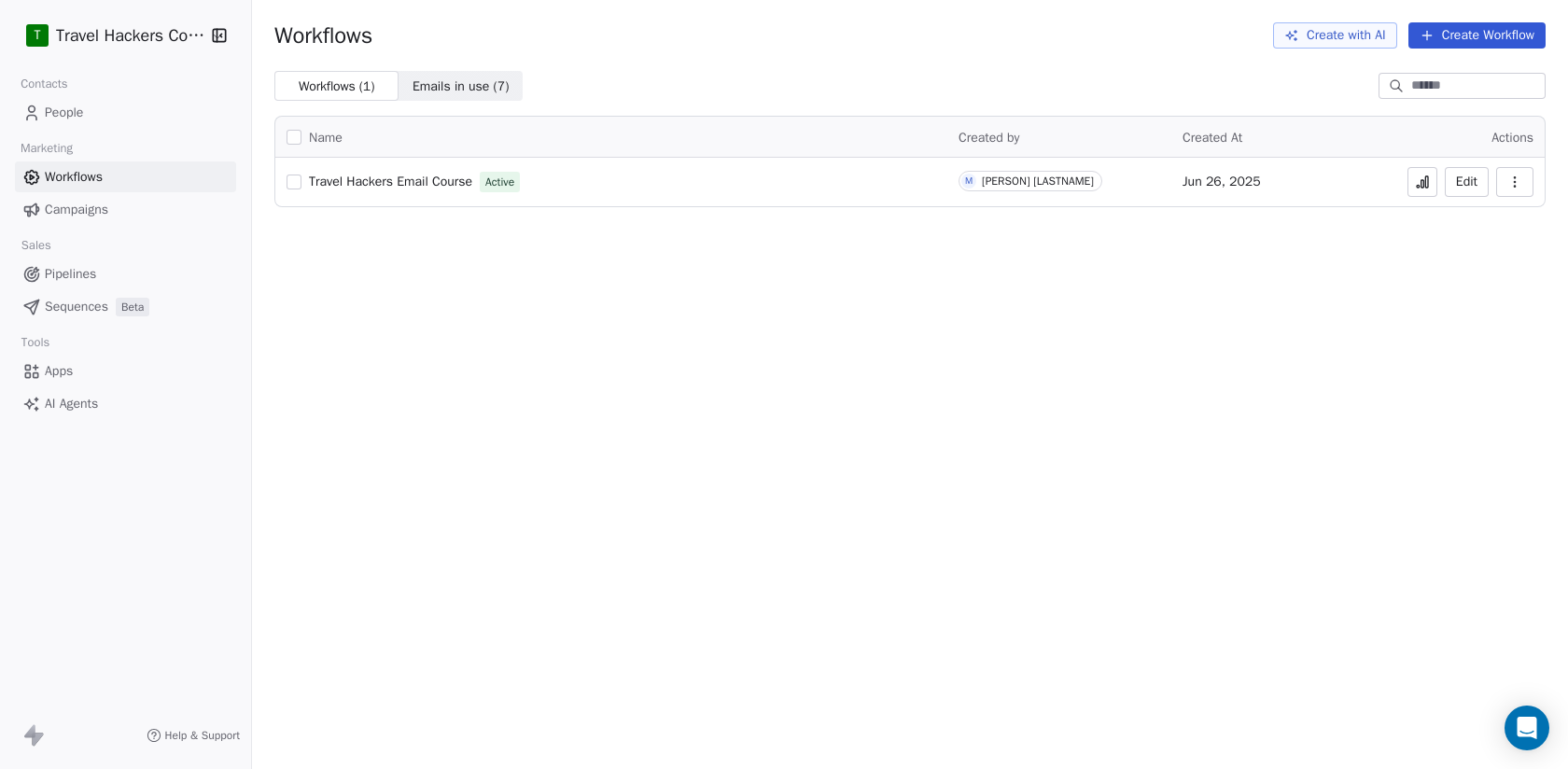 click on "People" at bounding box center [63, 112] 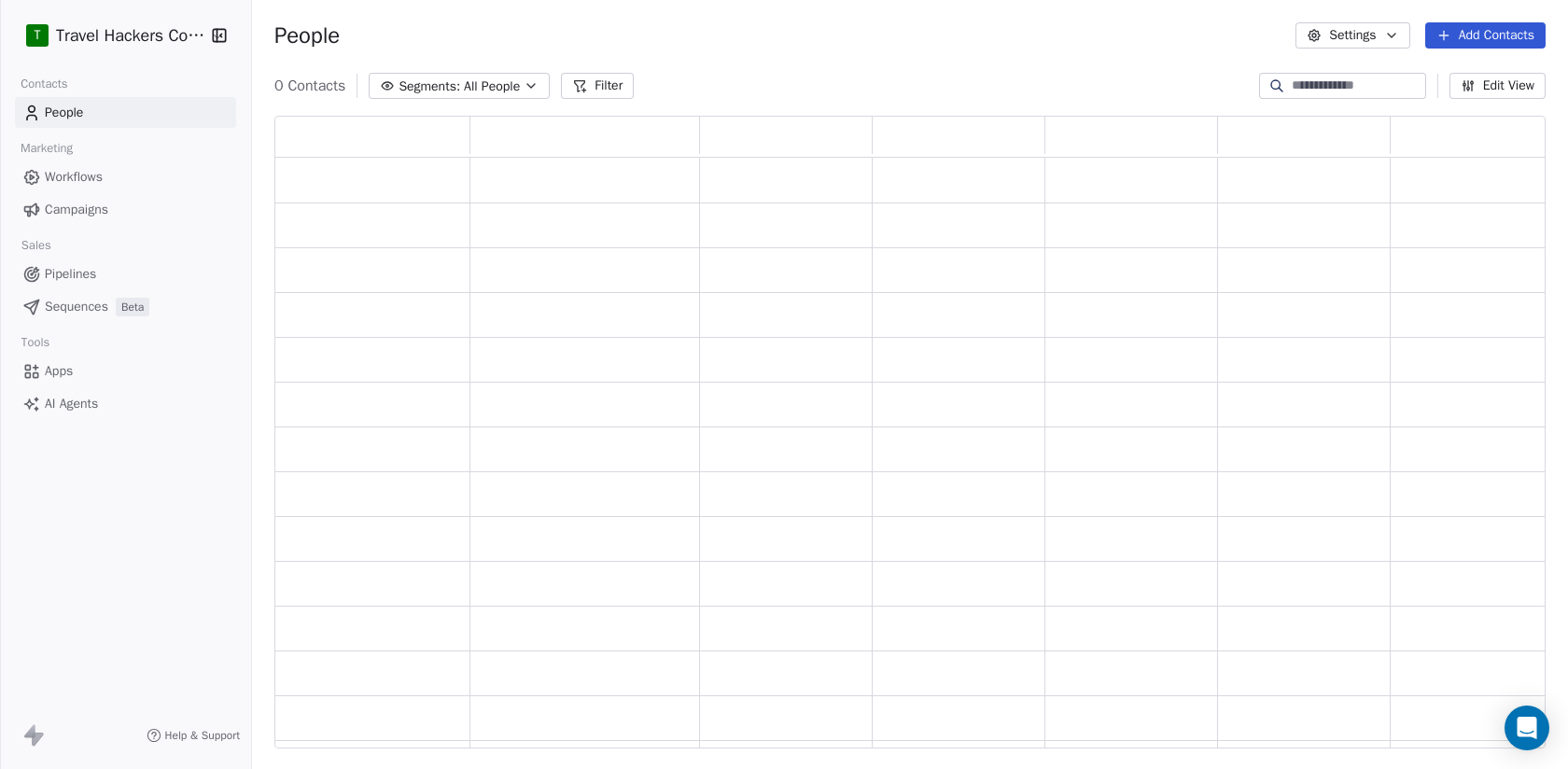 scroll, scrollTop: 1, scrollLeft: 0, axis: vertical 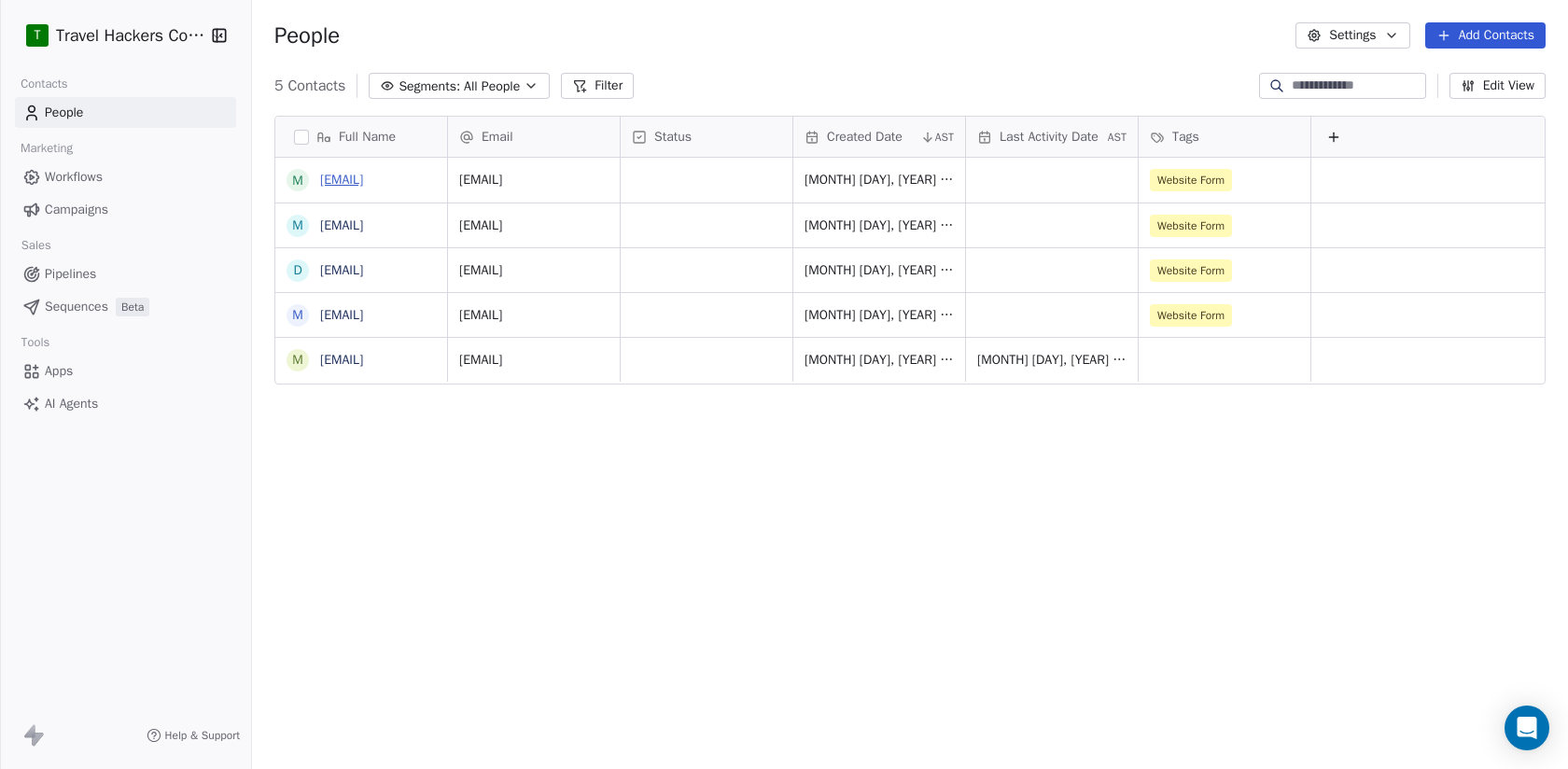 click on "[EMAIL]" at bounding box center [342, 179] 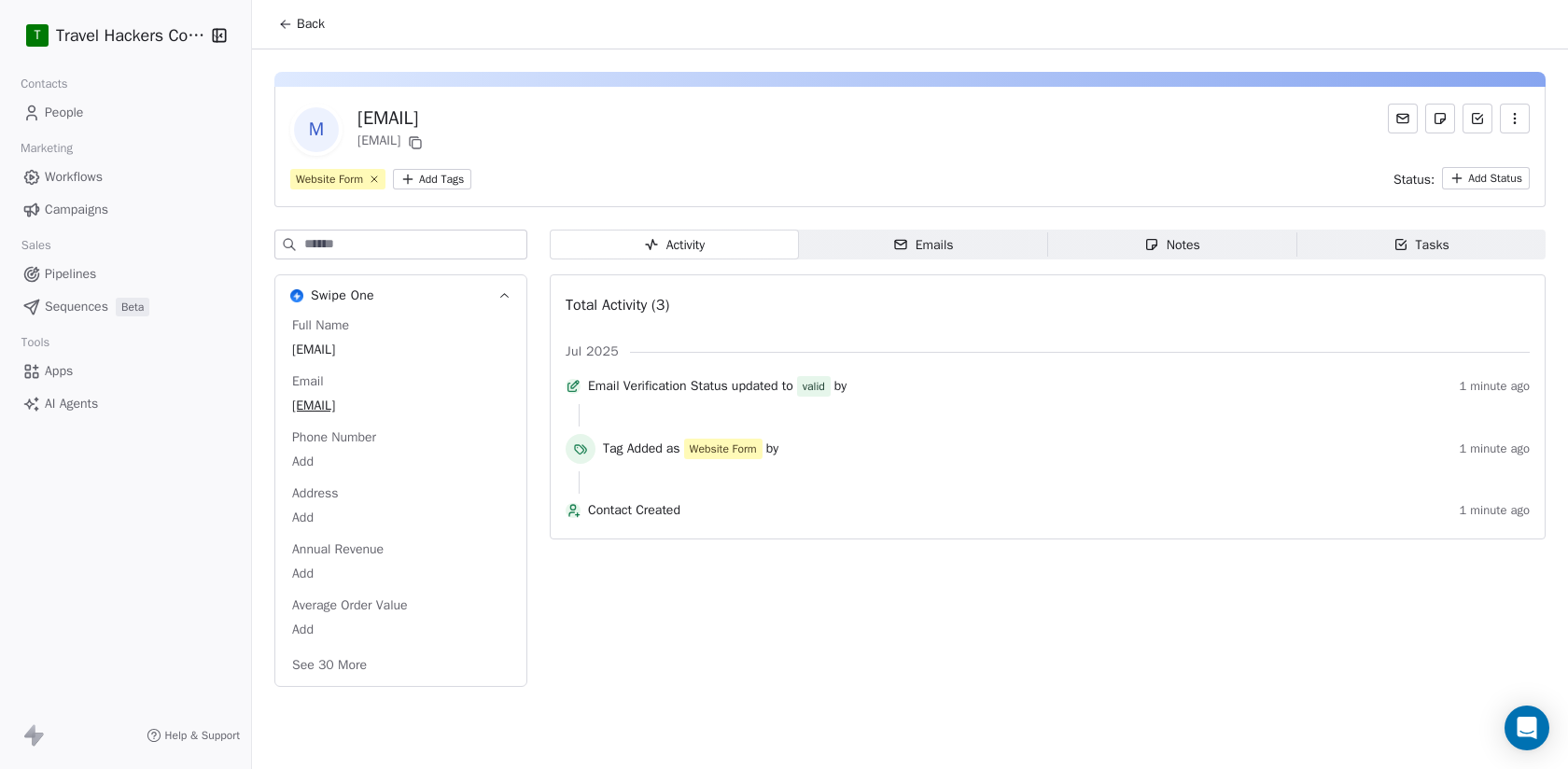 click on "Emails Emails" at bounding box center (923, 245) 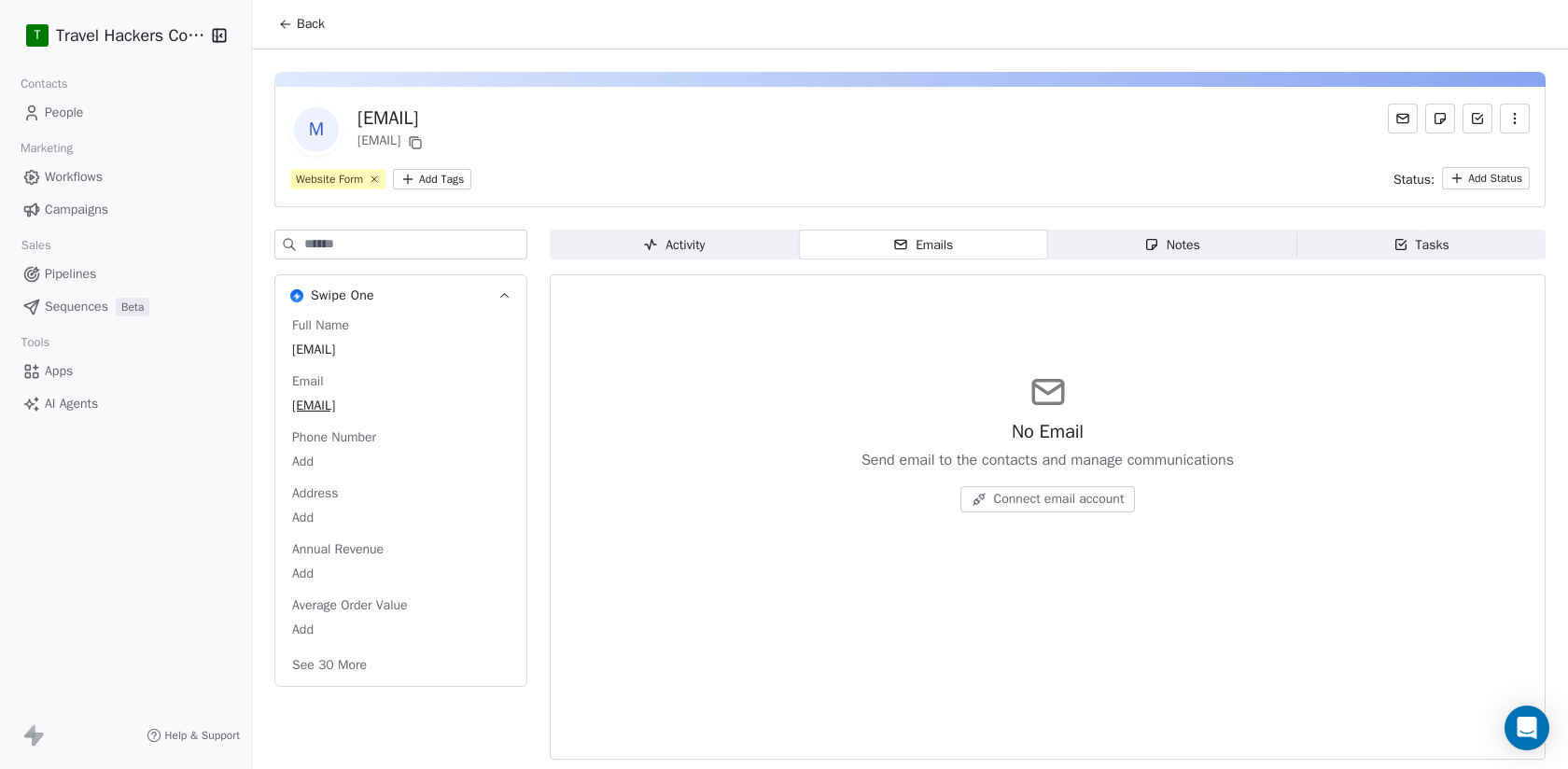 click on "Activity Activity" at bounding box center (674, 245) 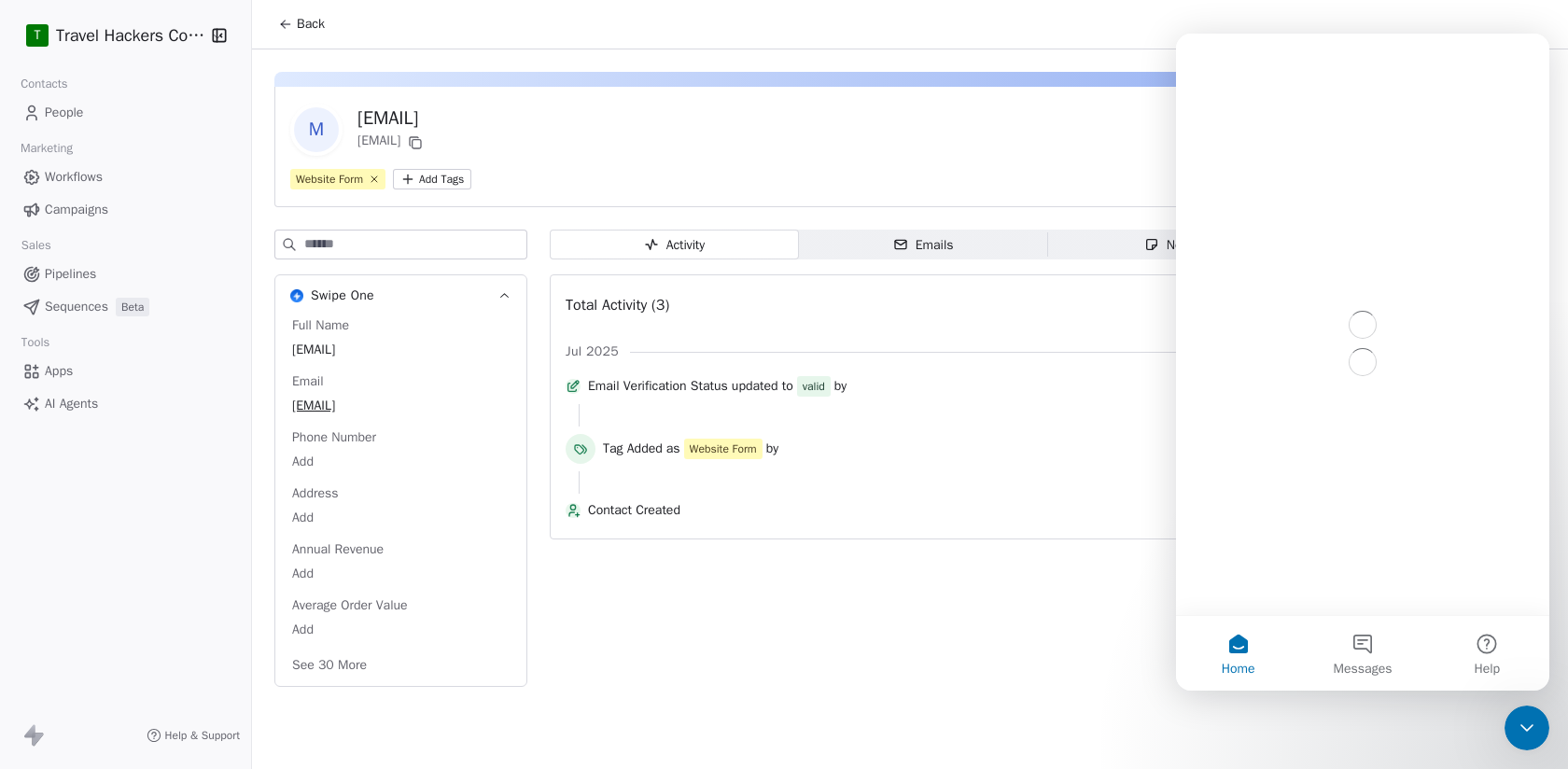 scroll, scrollTop: 0, scrollLeft: 0, axis: both 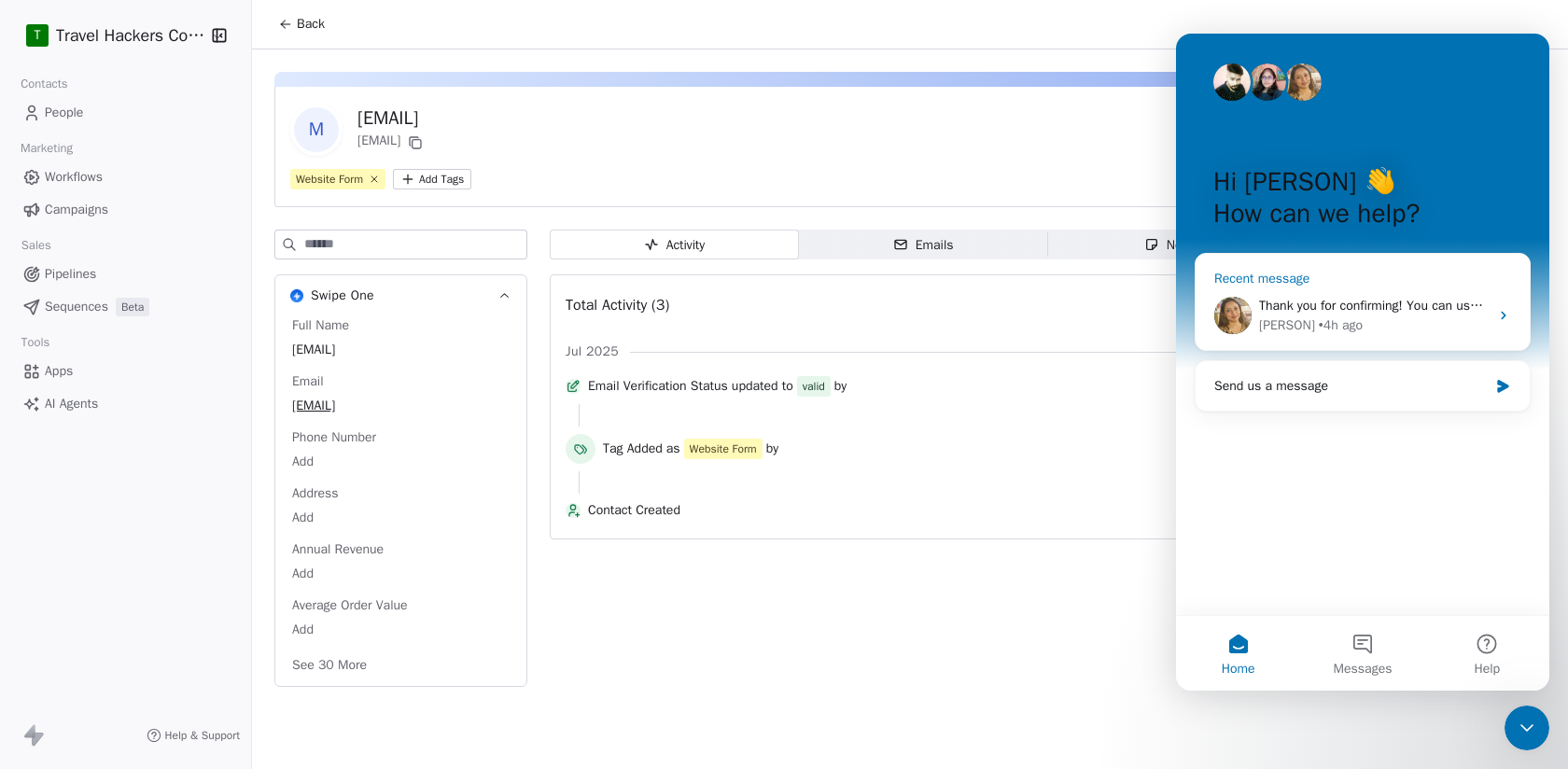 click on "Thank you for confirming!   You can use trigger "Contact is Added" and connect it to "Send Email" node.   You can further add wait and another send email node based on emails actions, if required.   We also have pre-made workflow templates available when you click on "Create new workflow". You can also select one that meet the requirements you are looking for.       Please let me know if you have any other questions, I will be happy to help!" at bounding box center [2514, 305] 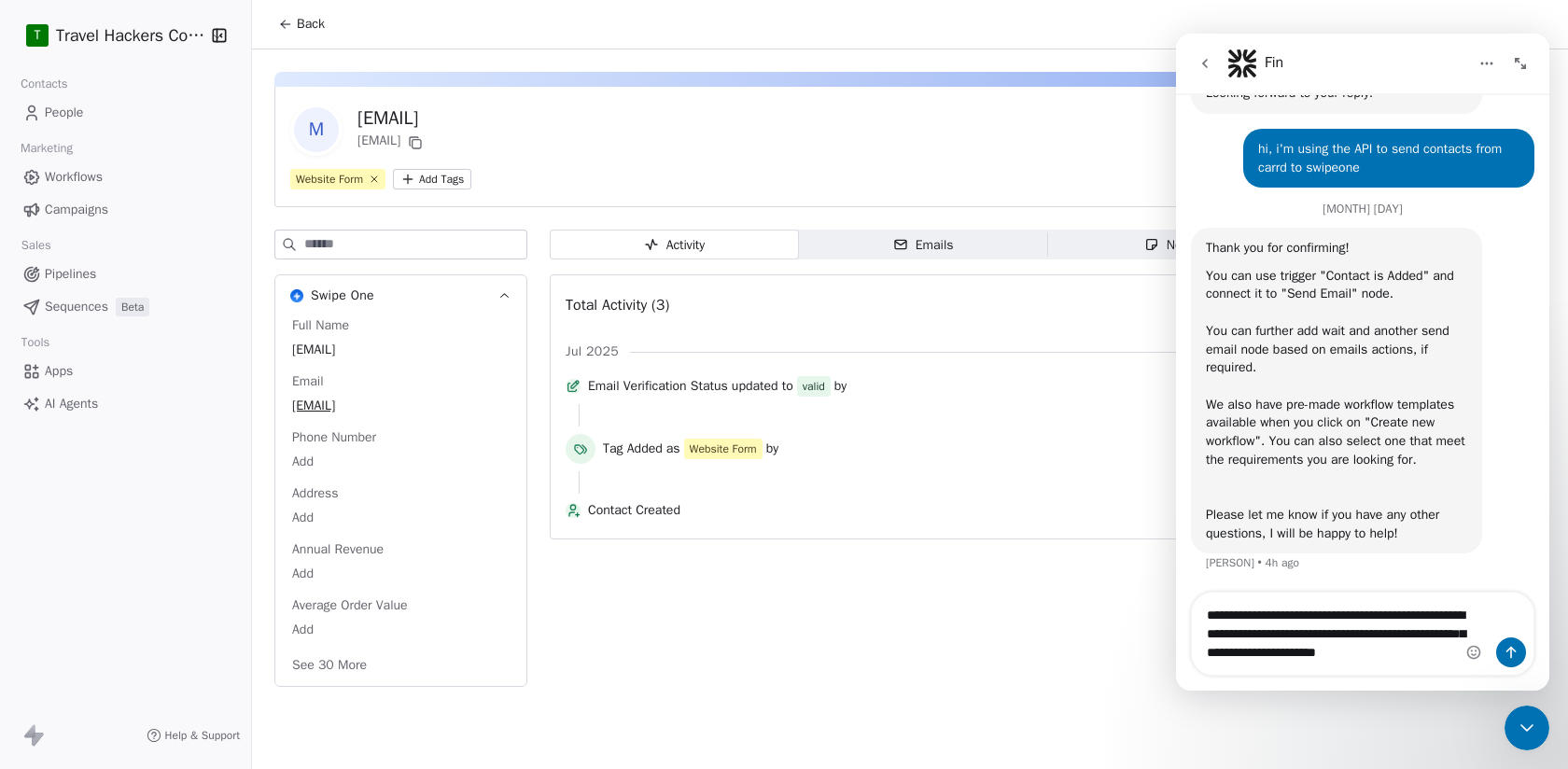 scroll, scrollTop: 1448, scrollLeft: 0, axis: vertical 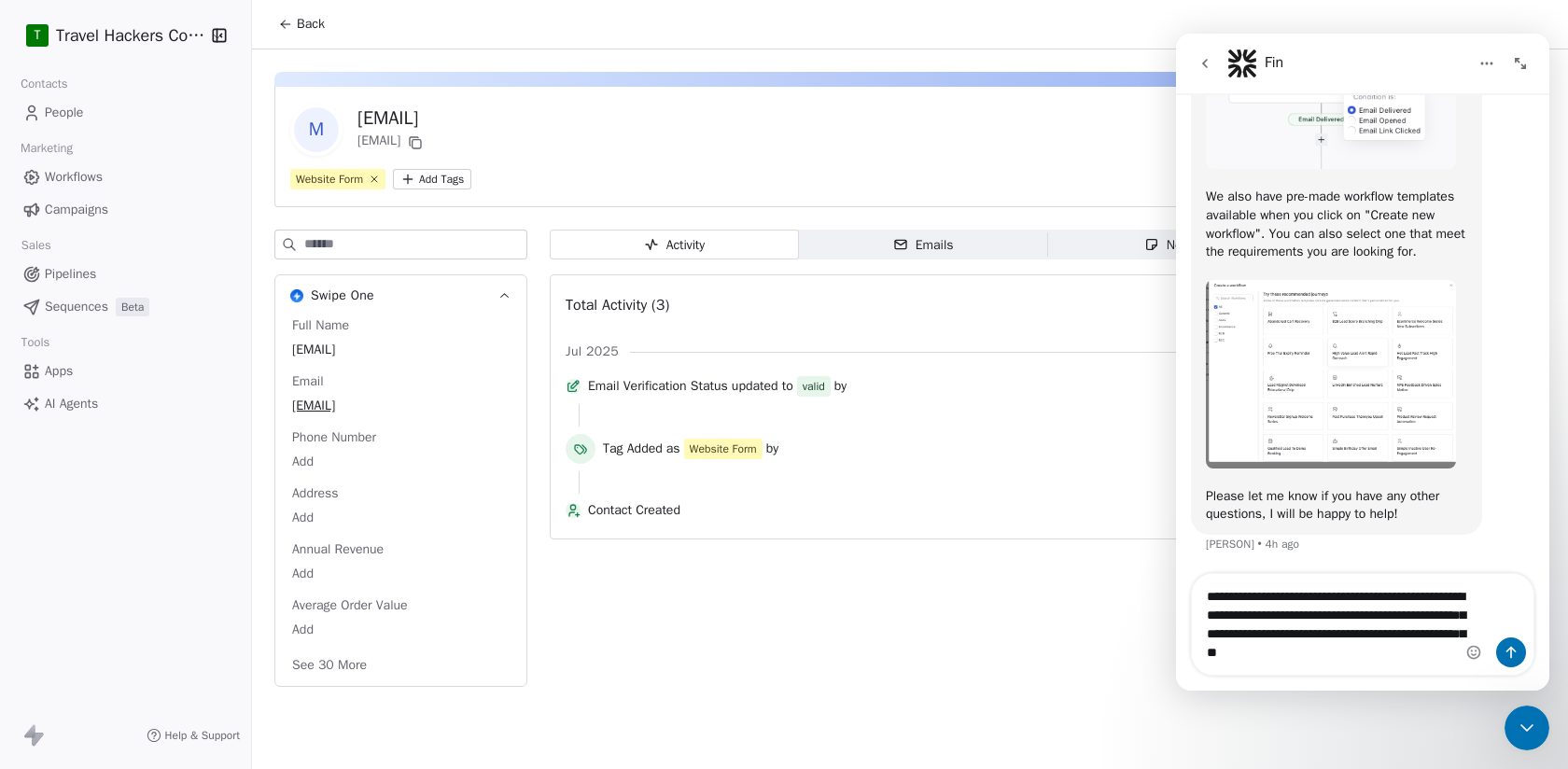 type on "**********" 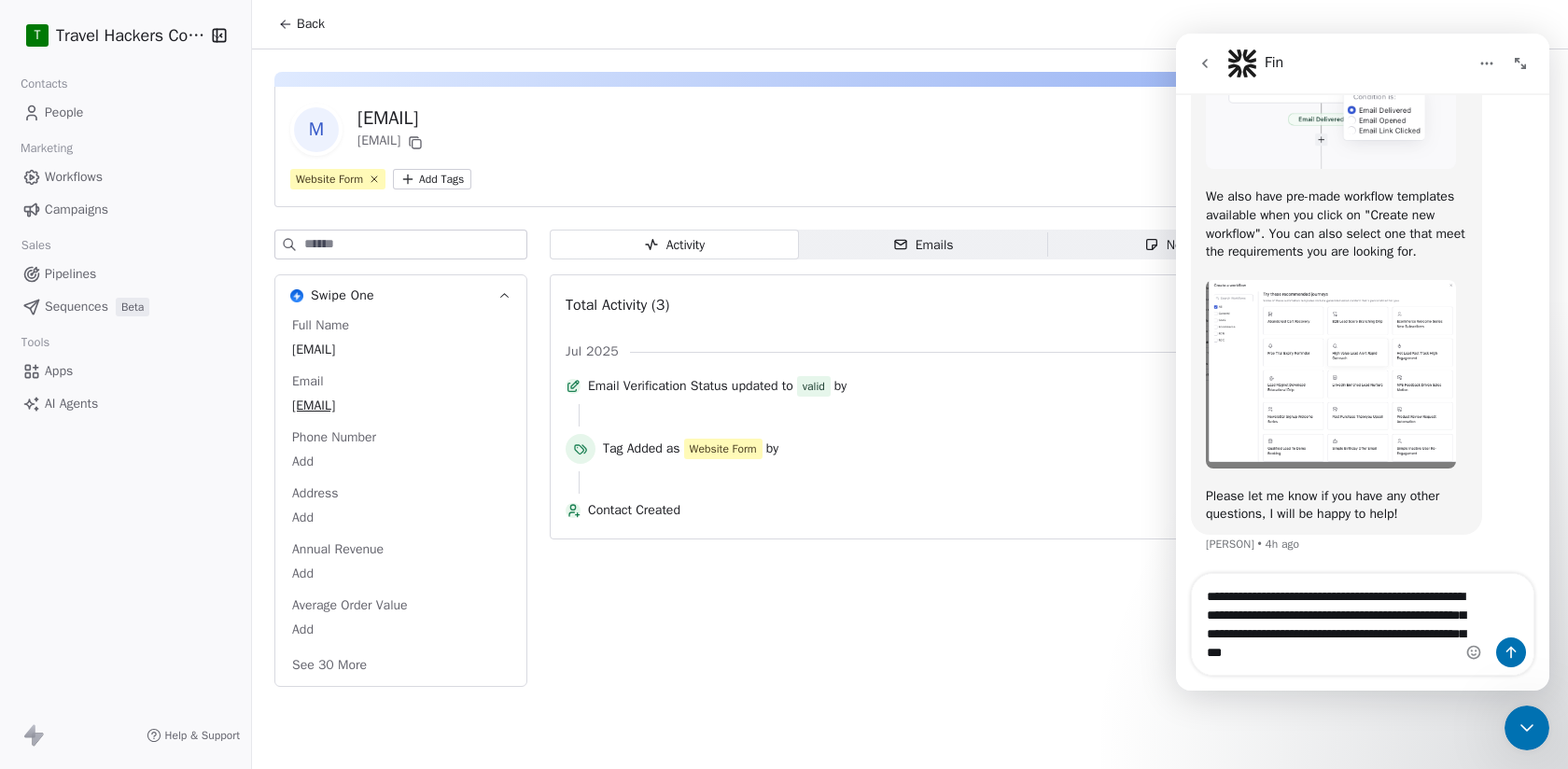 type 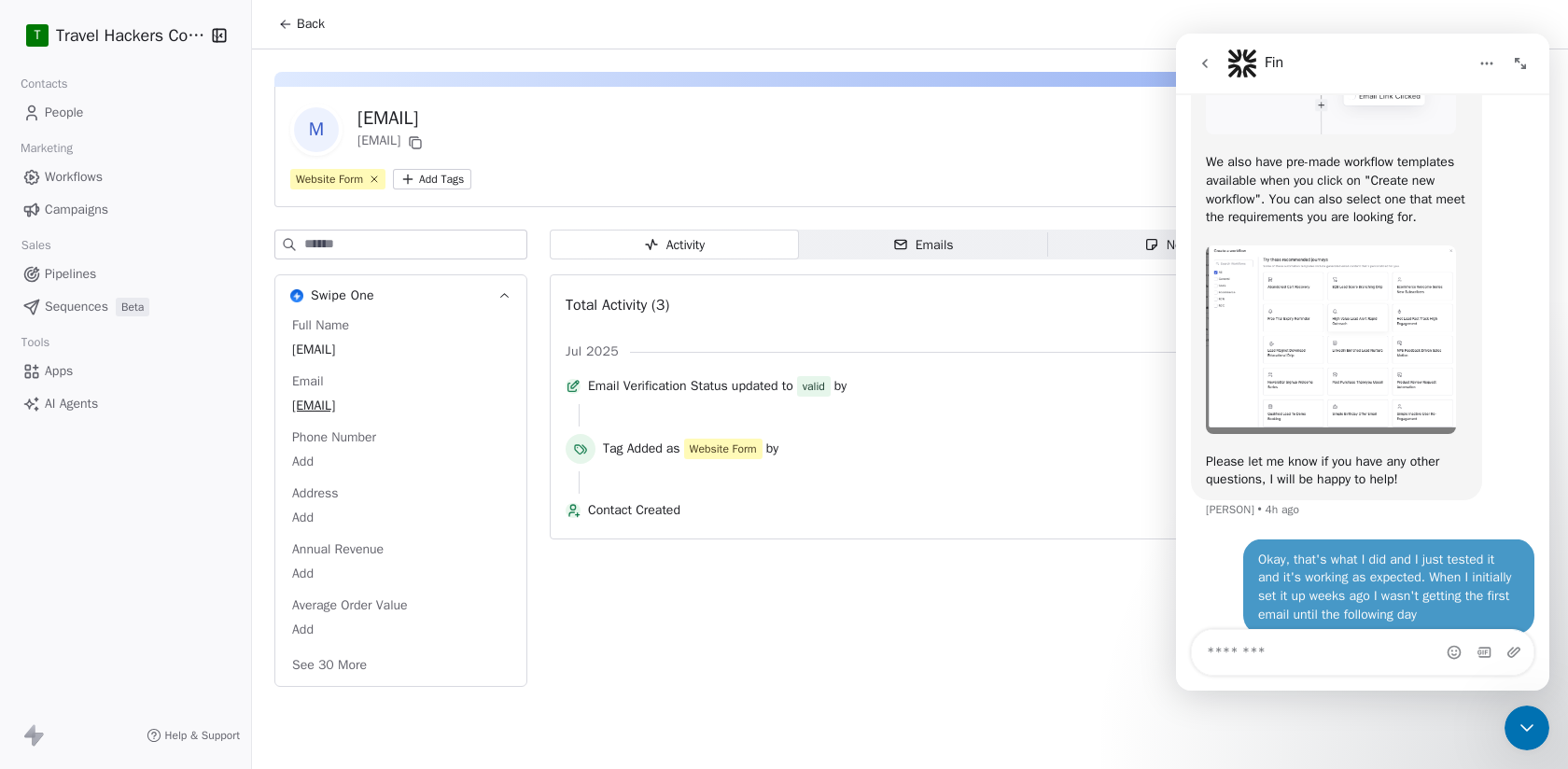 scroll, scrollTop: 1503, scrollLeft: 0, axis: vertical 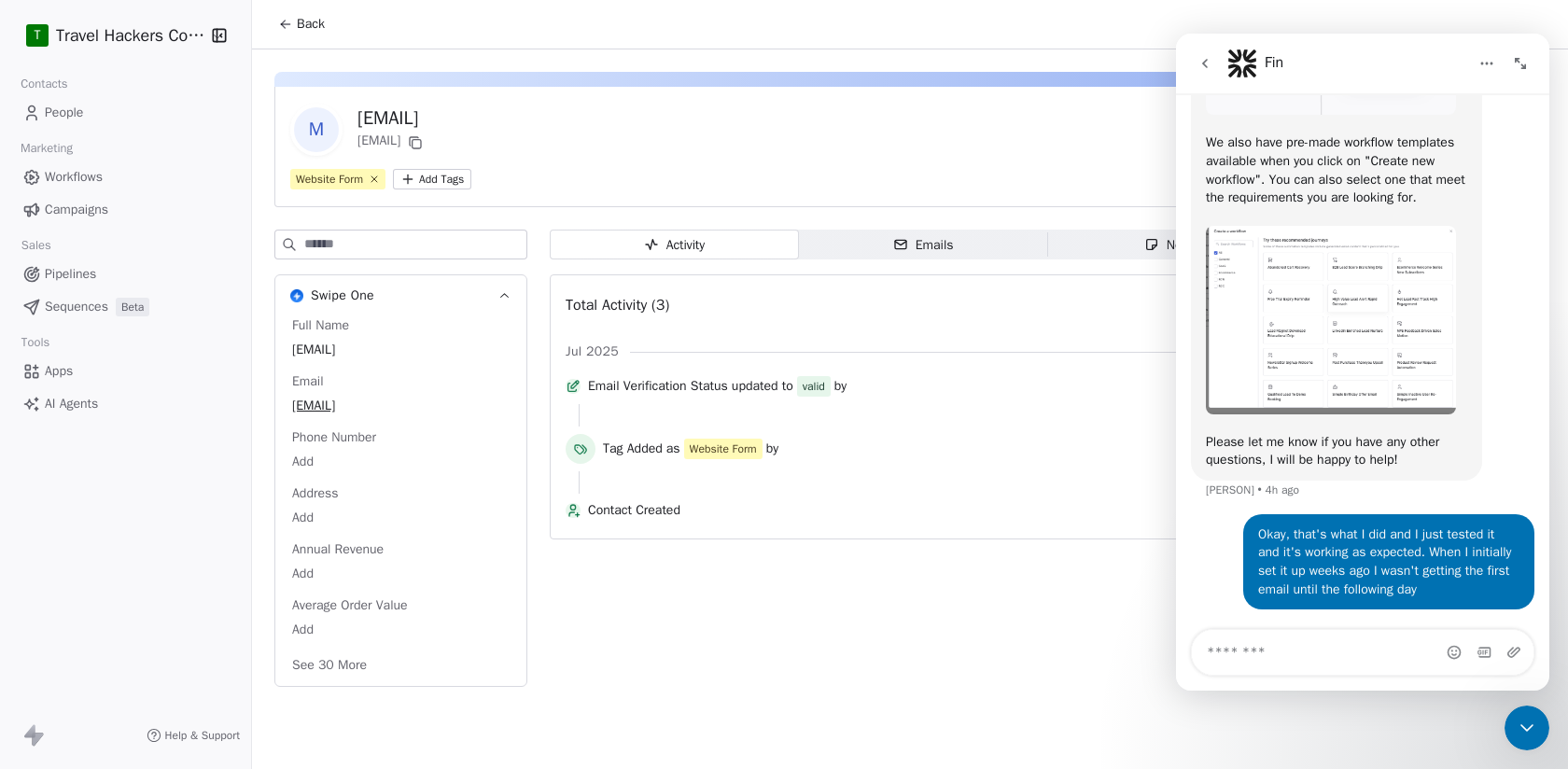 click 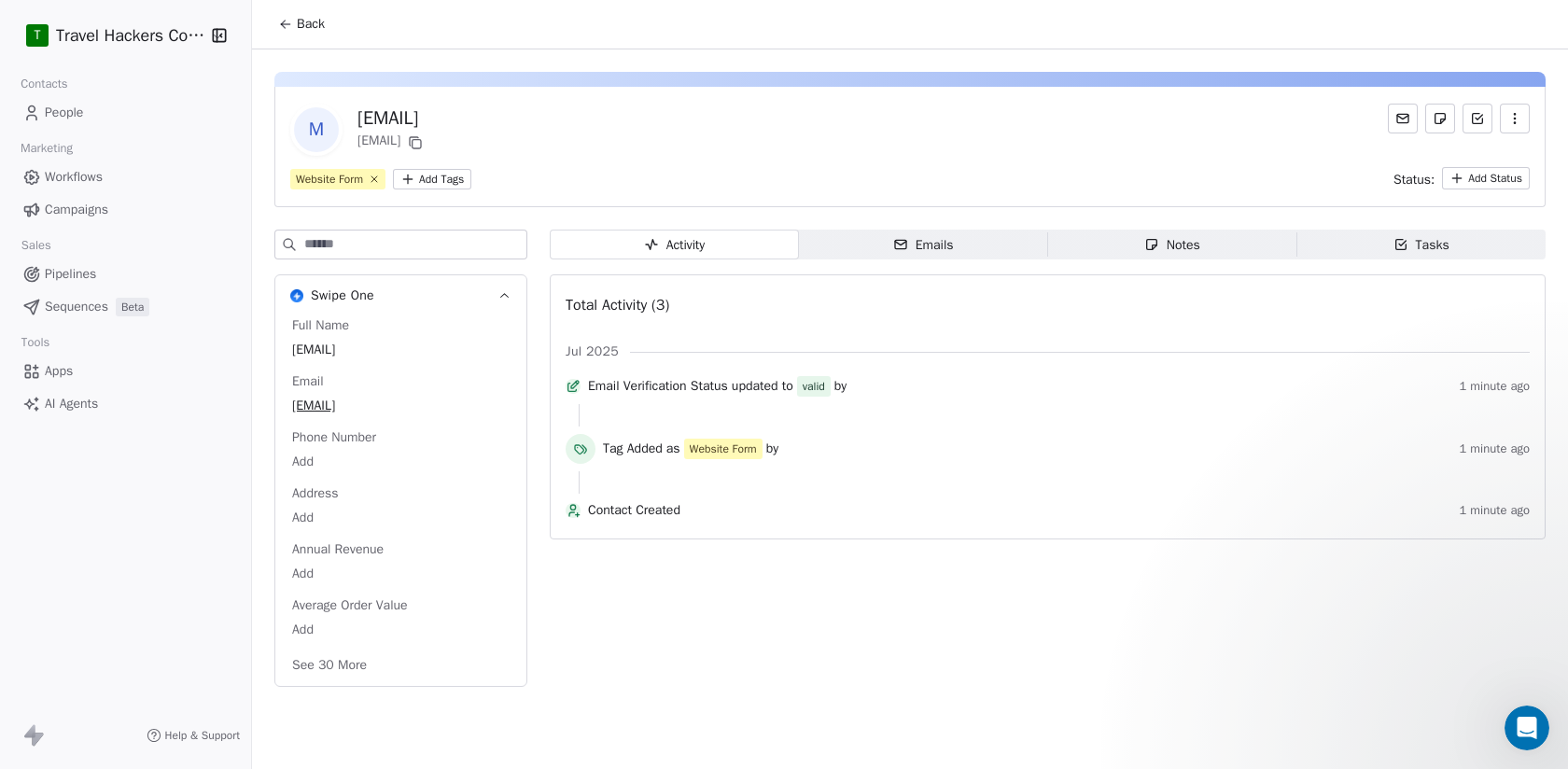 scroll, scrollTop: 0, scrollLeft: 0, axis: both 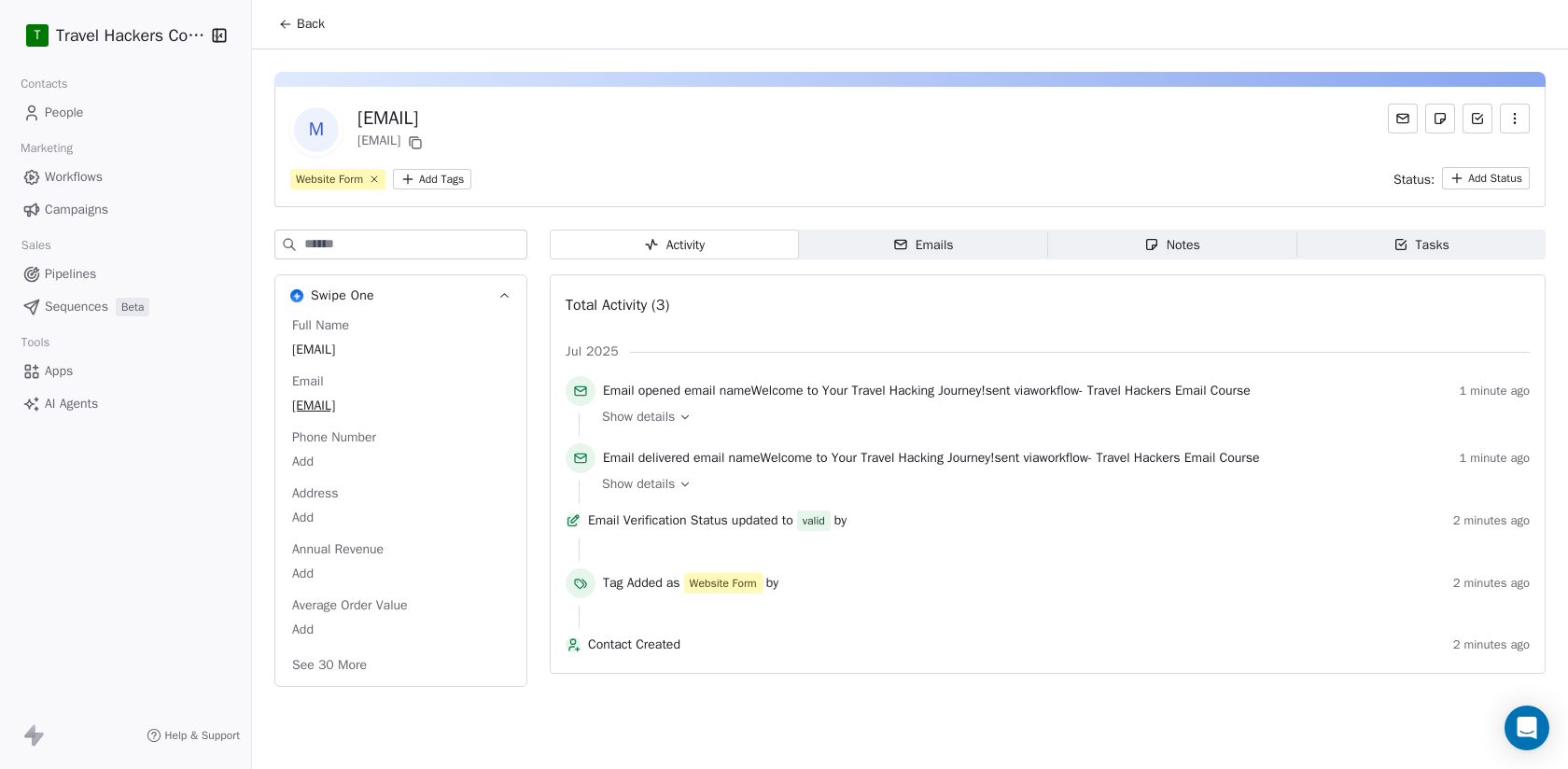 click on "People" at bounding box center [63, 112] 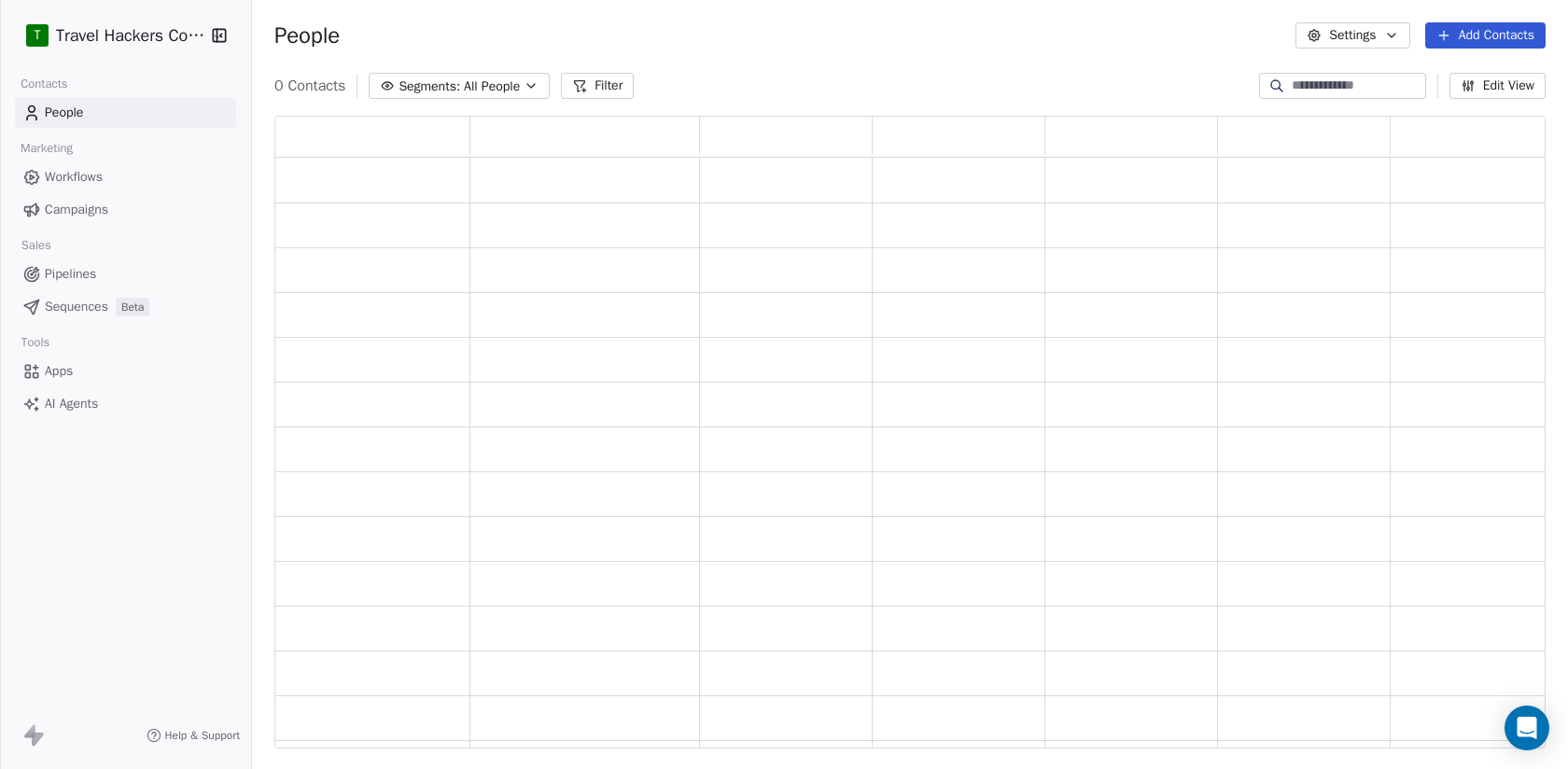 scroll, scrollTop: 1, scrollLeft: 0, axis: vertical 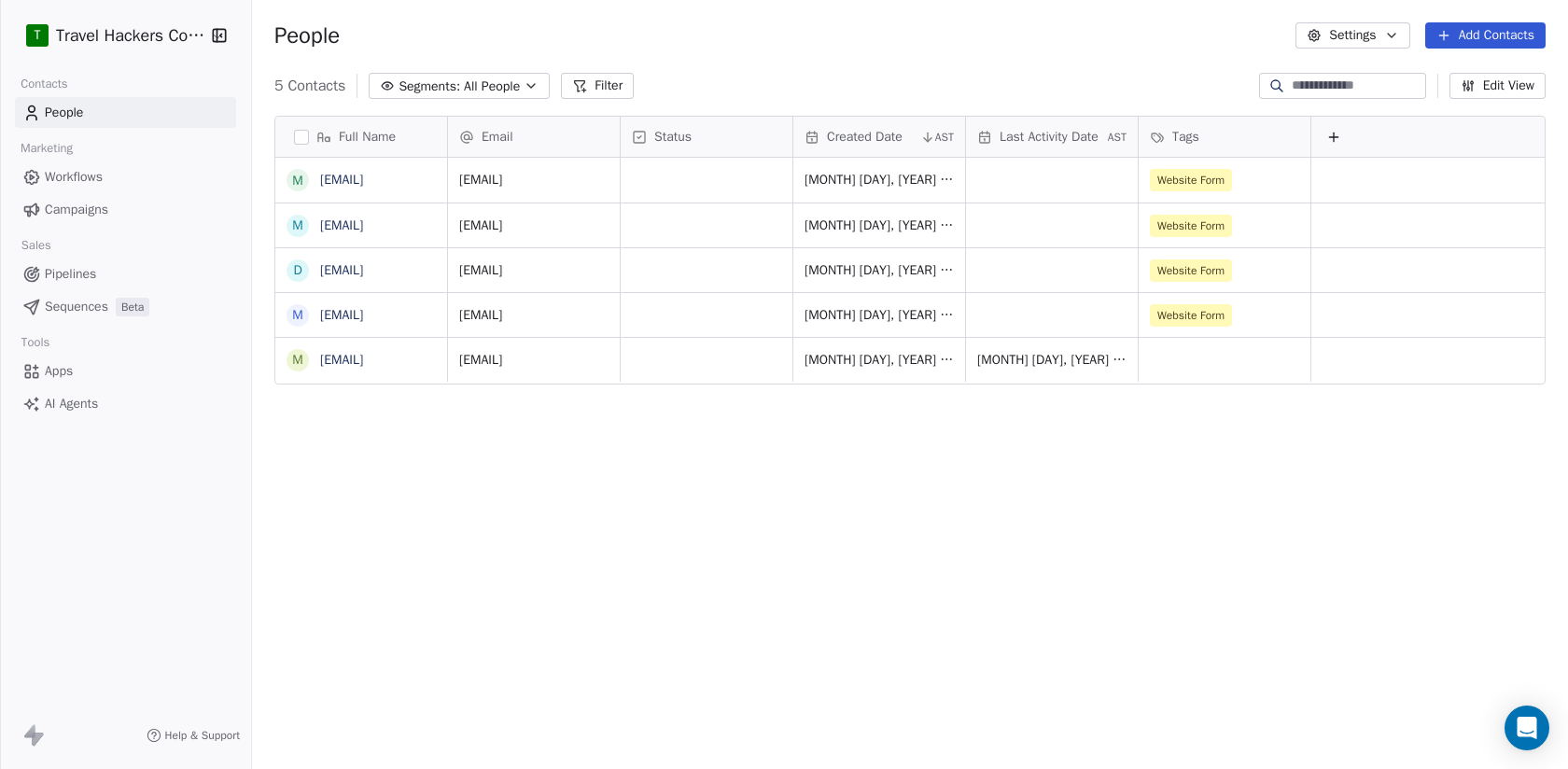 click at bounding box center [301, 137] 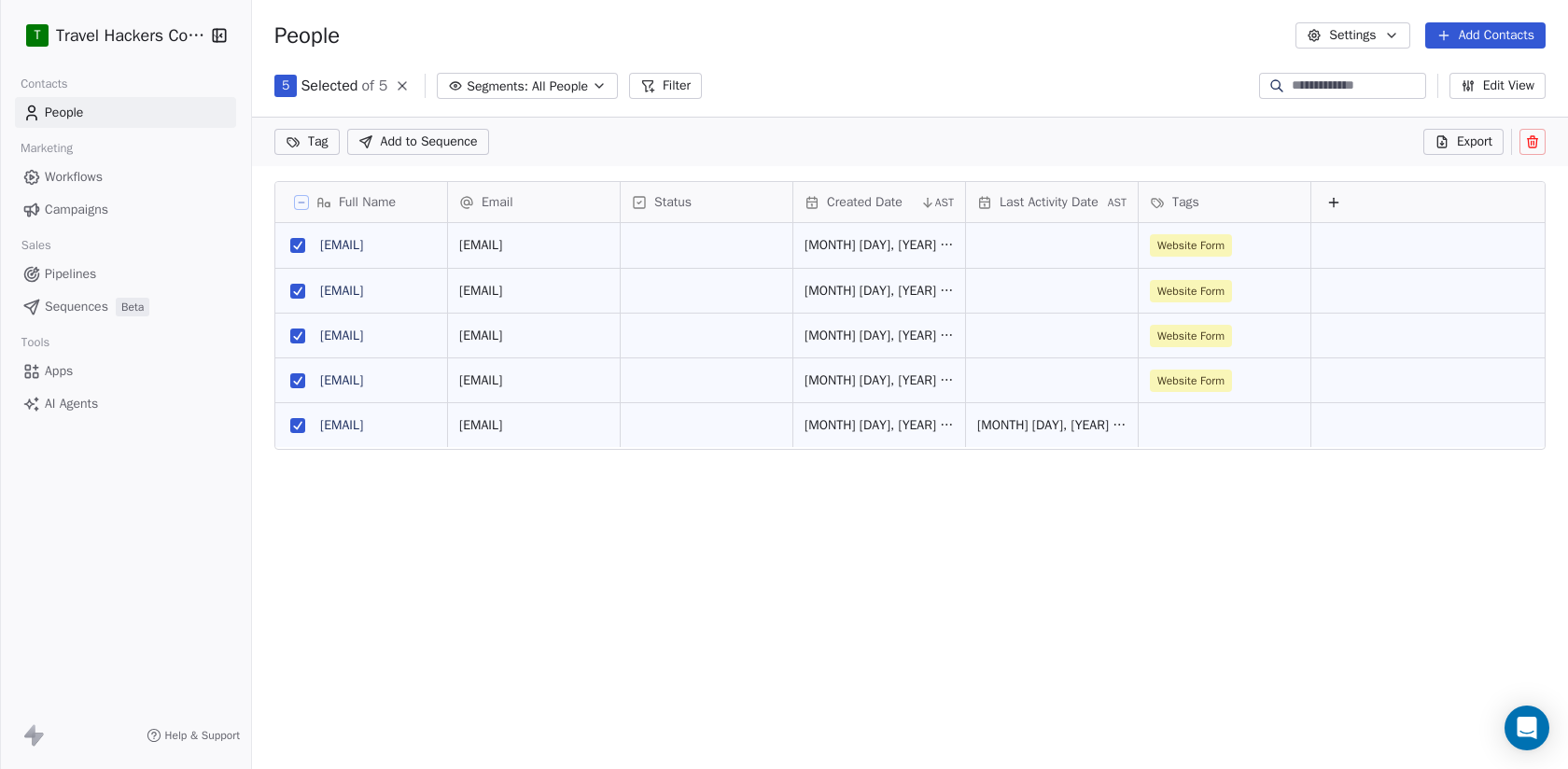 scroll, scrollTop: 611, scrollLeft: 1316, axis: both 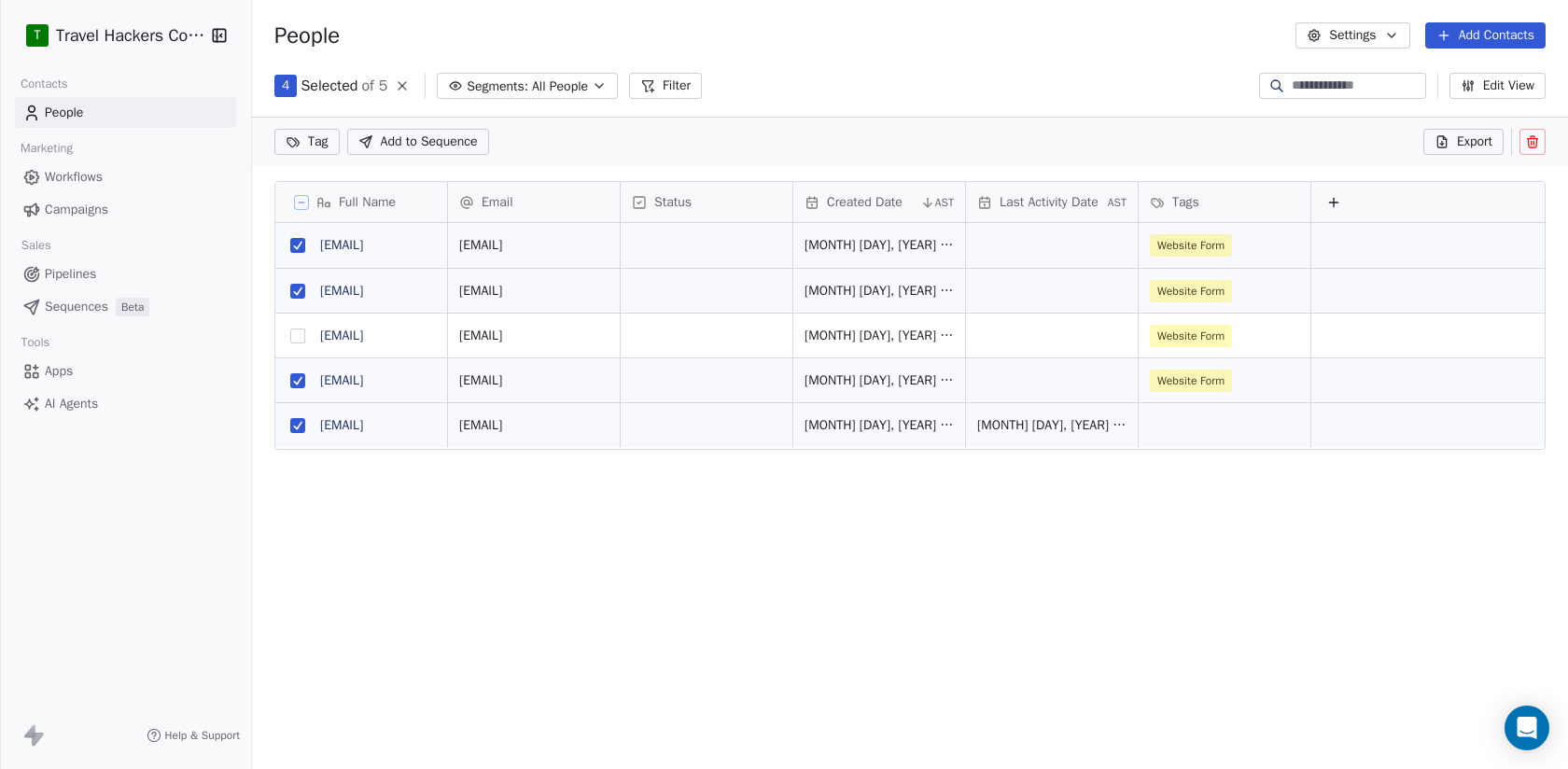 click 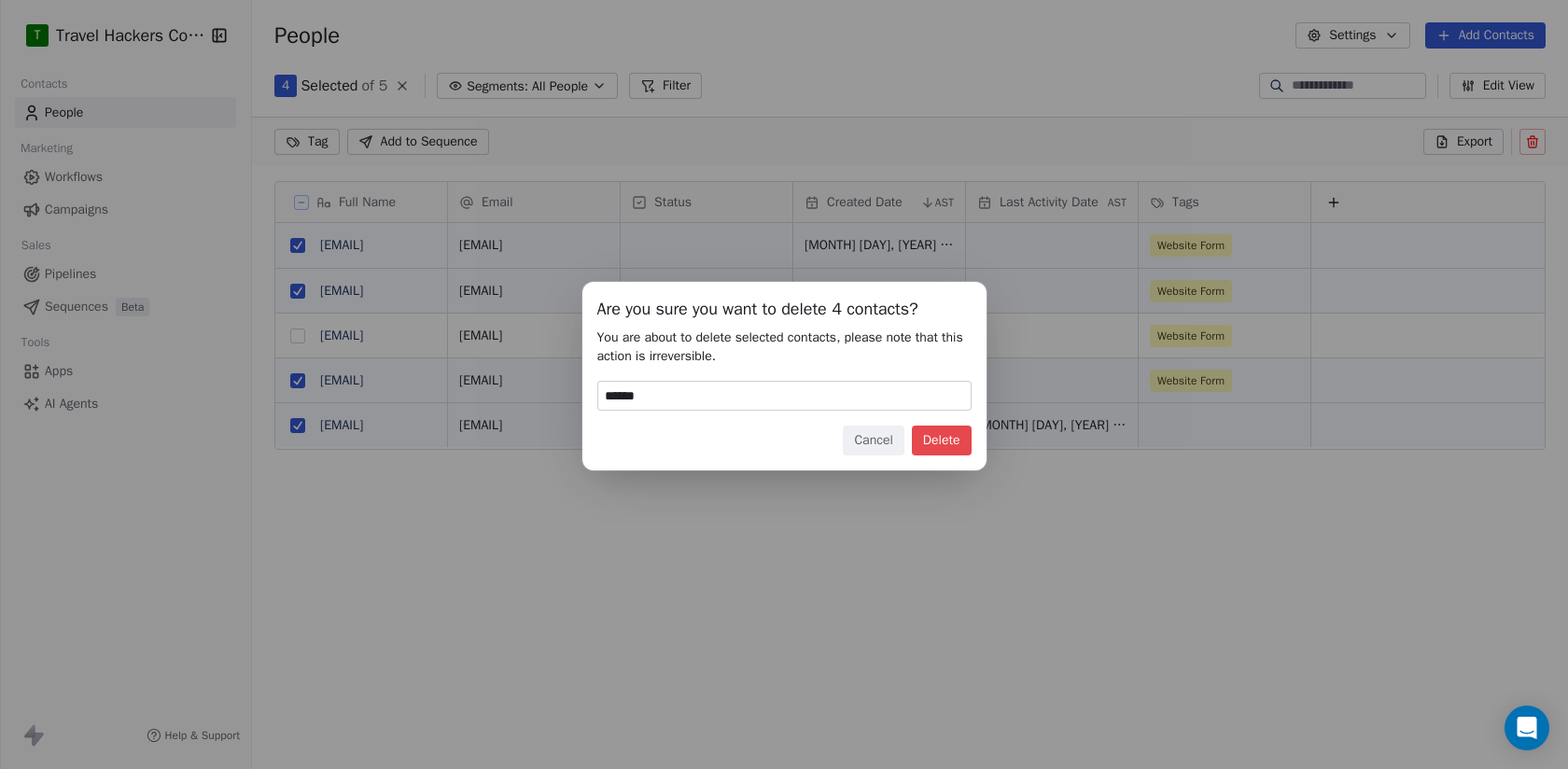 type on "******" 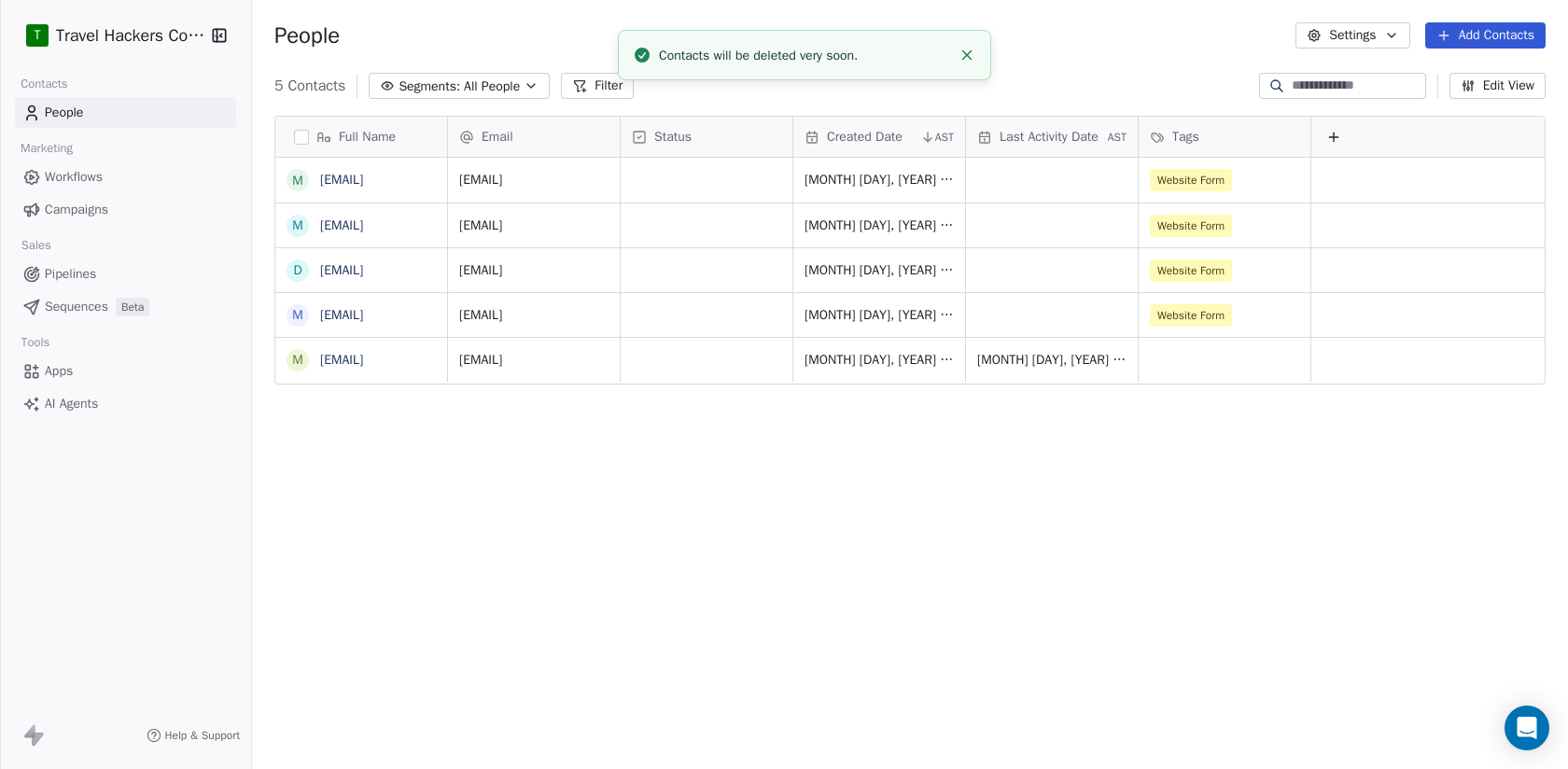 scroll, scrollTop: 1, scrollLeft: 1, axis: both 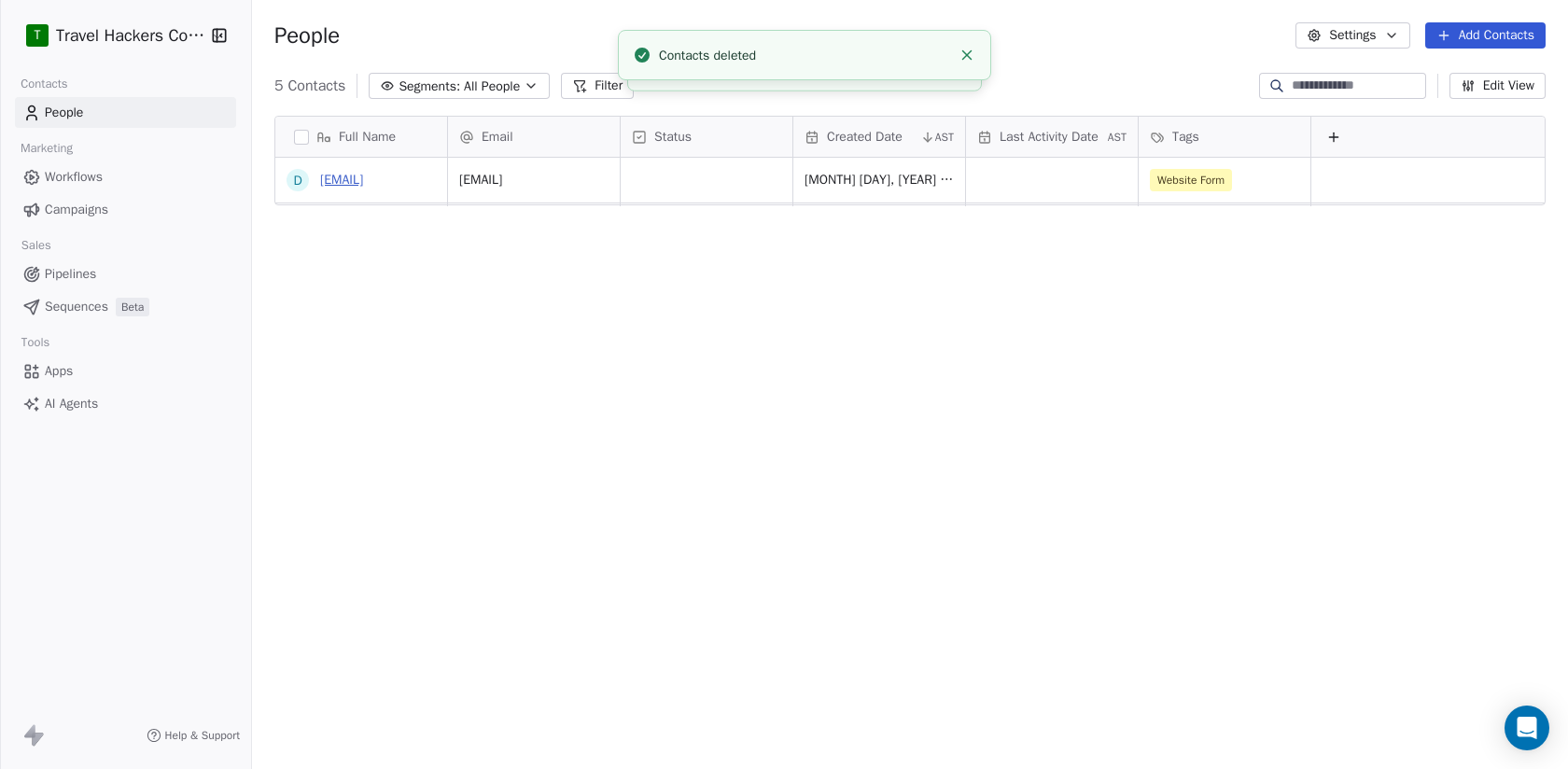 click on "[EMAIL]" at bounding box center [342, 179] 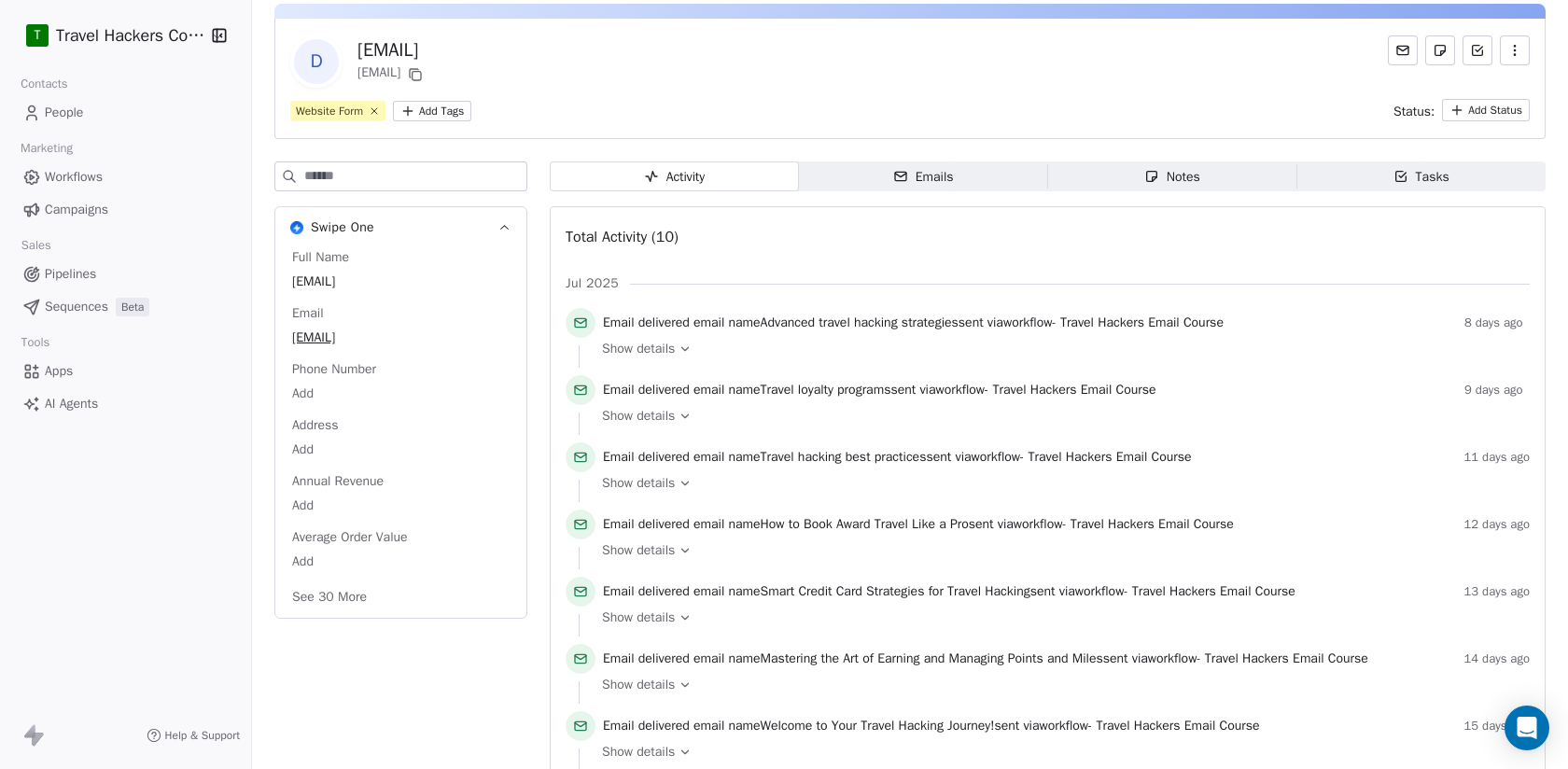 scroll, scrollTop: 0, scrollLeft: 0, axis: both 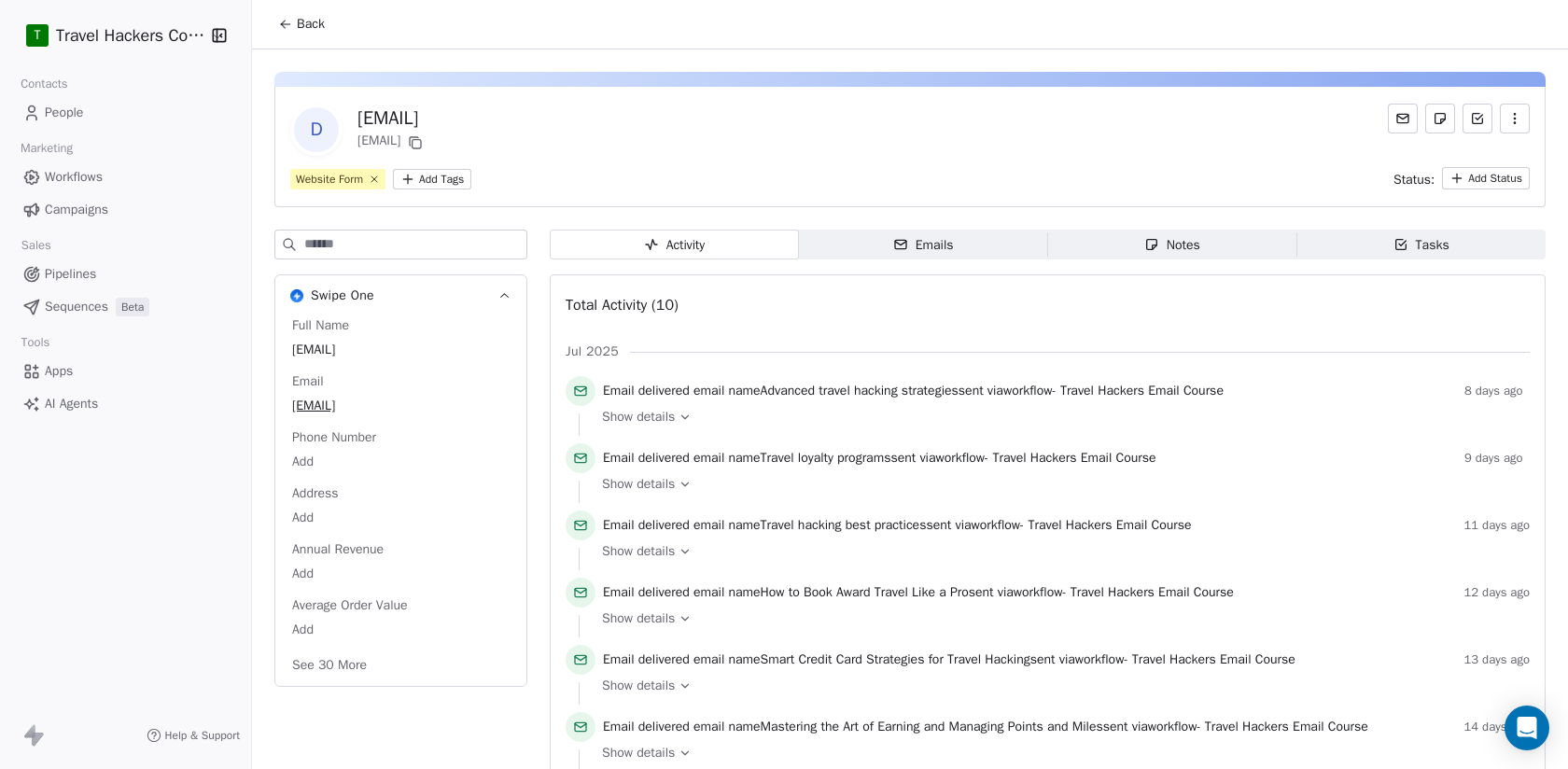 click 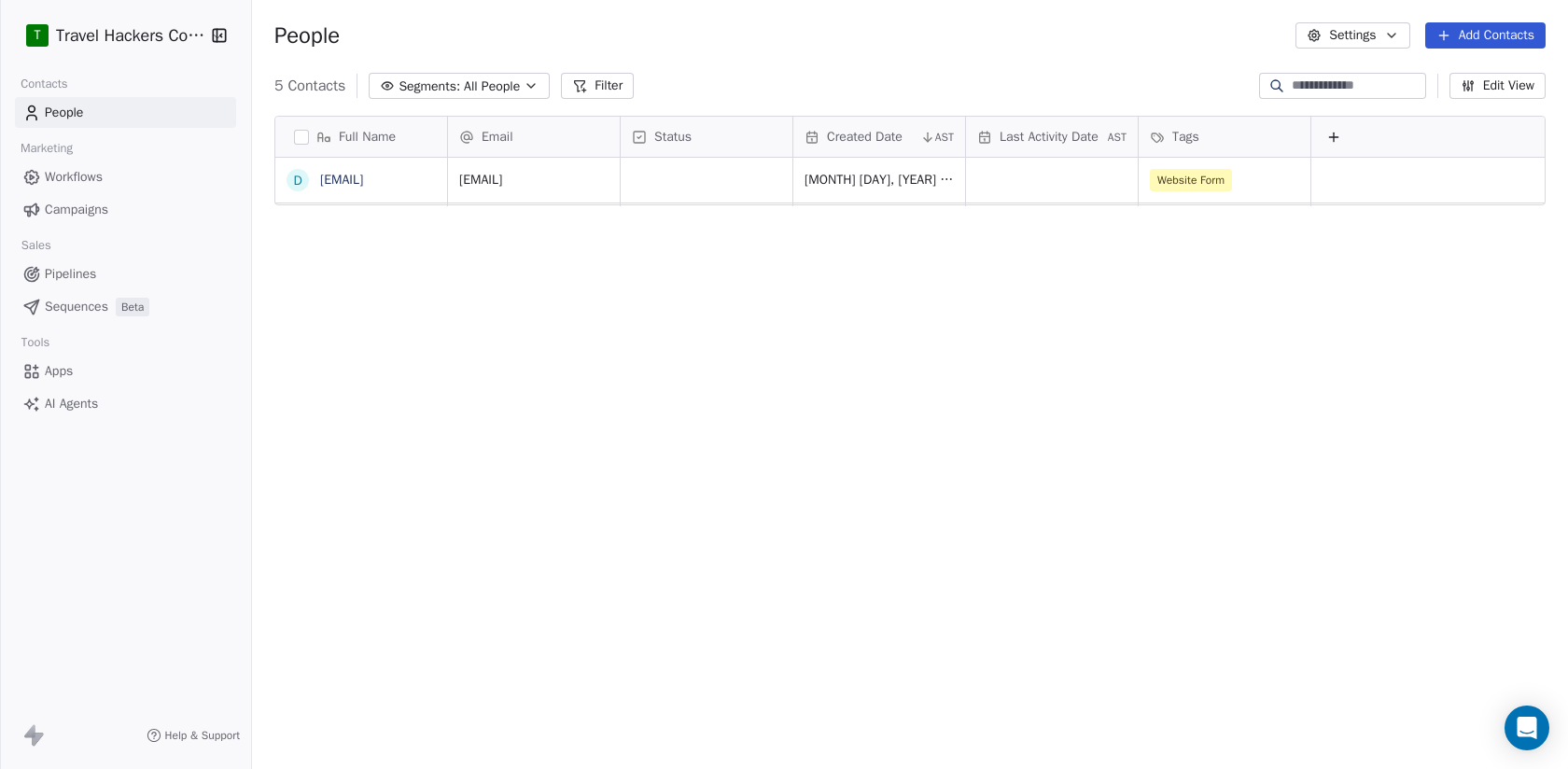 scroll, scrollTop: 1, scrollLeft: 1, axis: both 